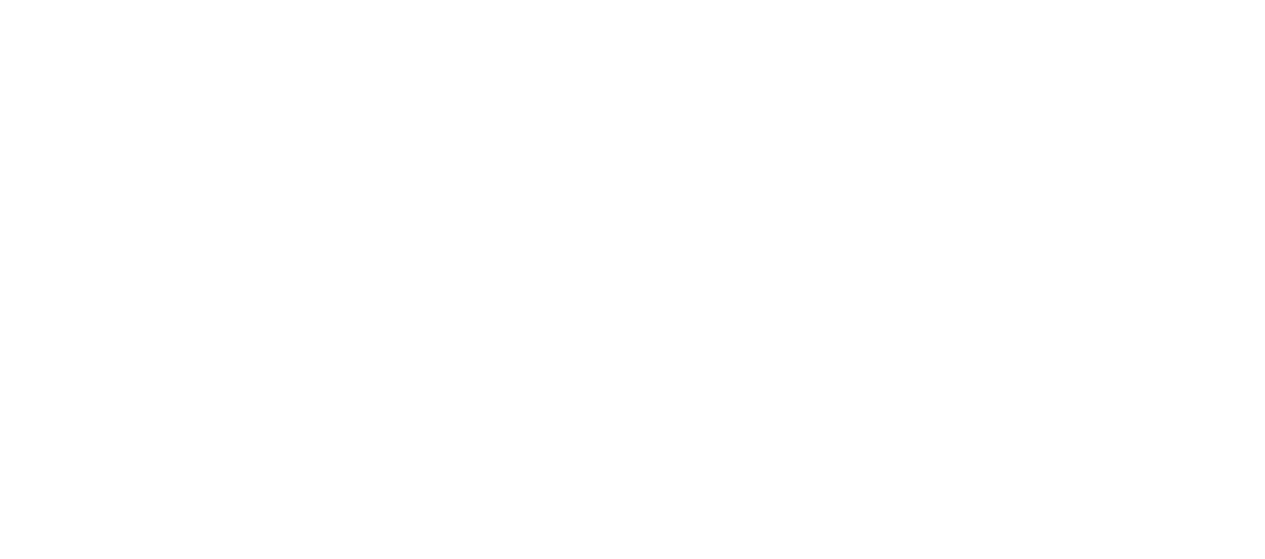 scroll, scrollTop: 0, scrollLeft: 0, axis: both 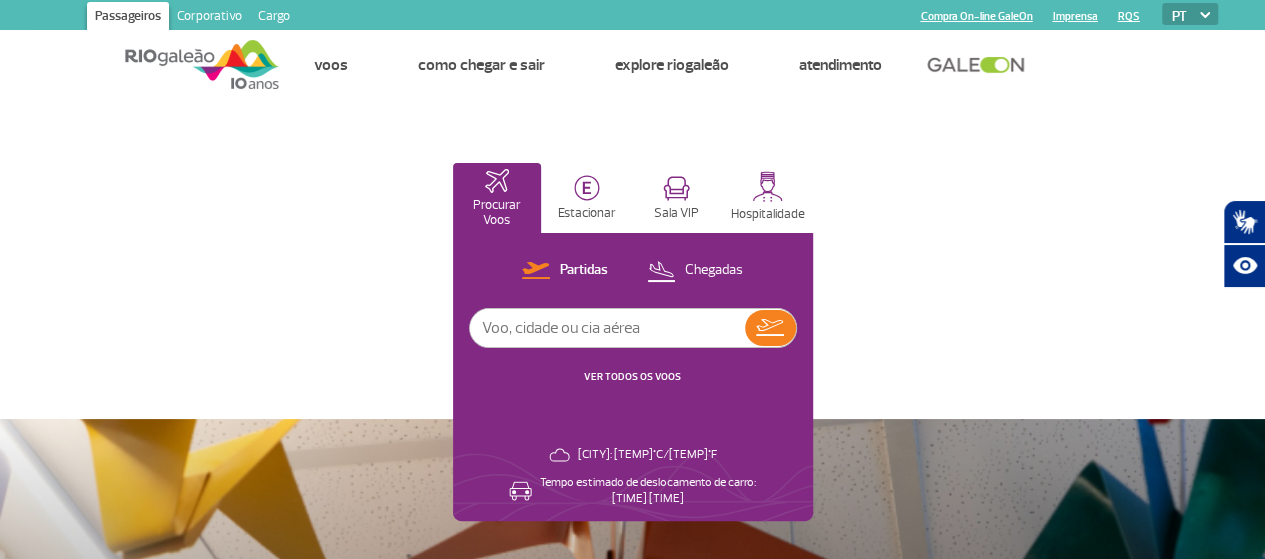 click at bounding box center (202, 64) 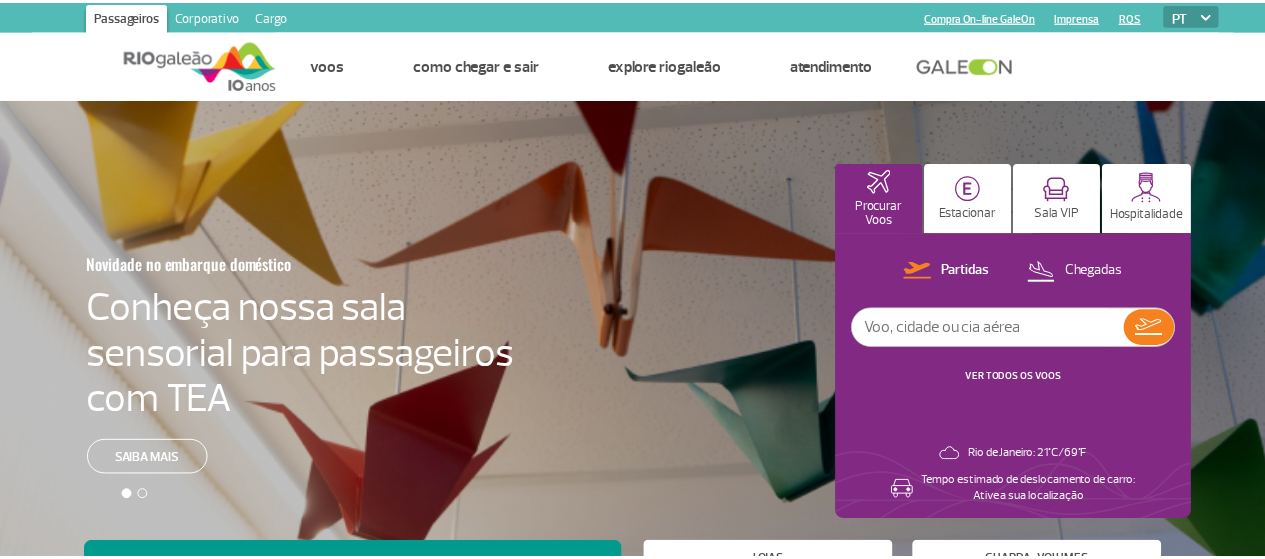 scroll, scrollTop: 0, scrollLeft: 0, axis: both 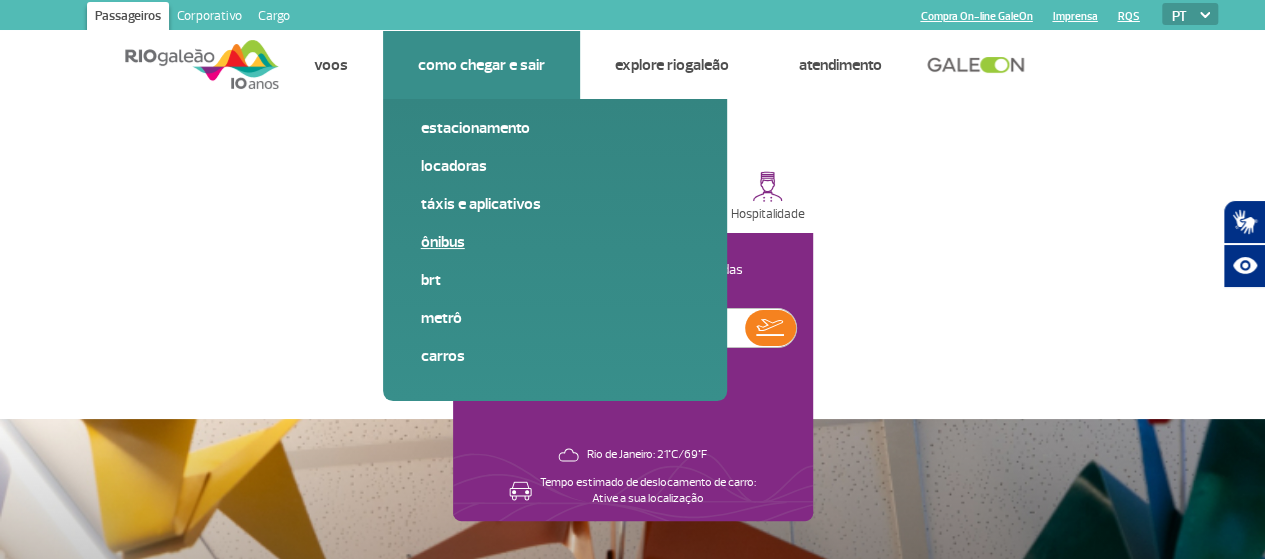 click on "Ônibus" at bounding box center [555, 242] 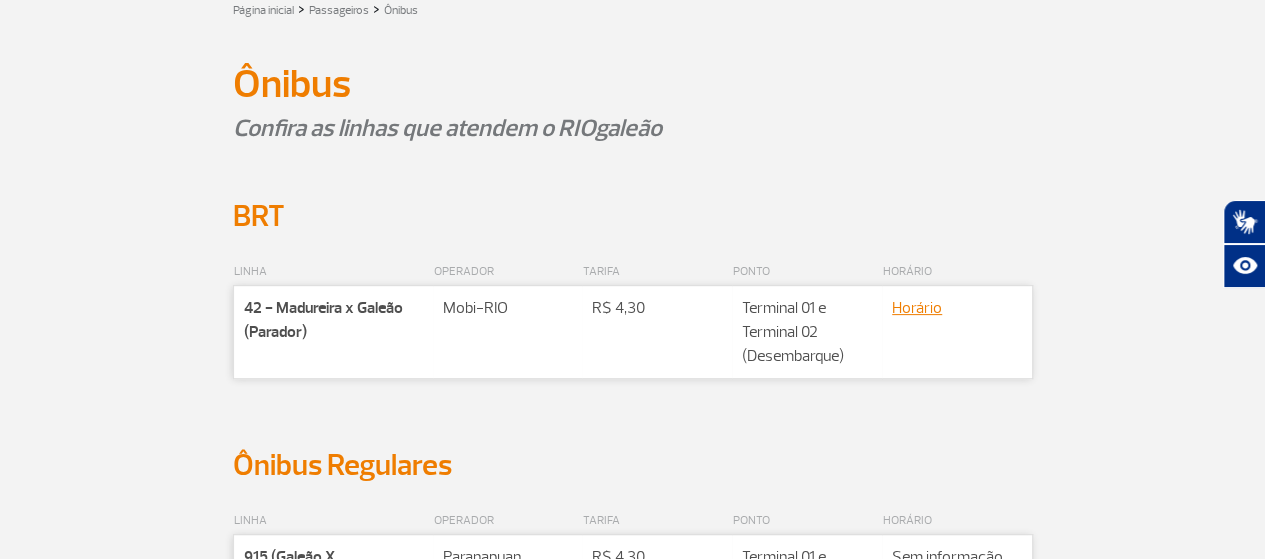 scroll, scrollTop: 200, scrollLeft: 0, axis: vertical 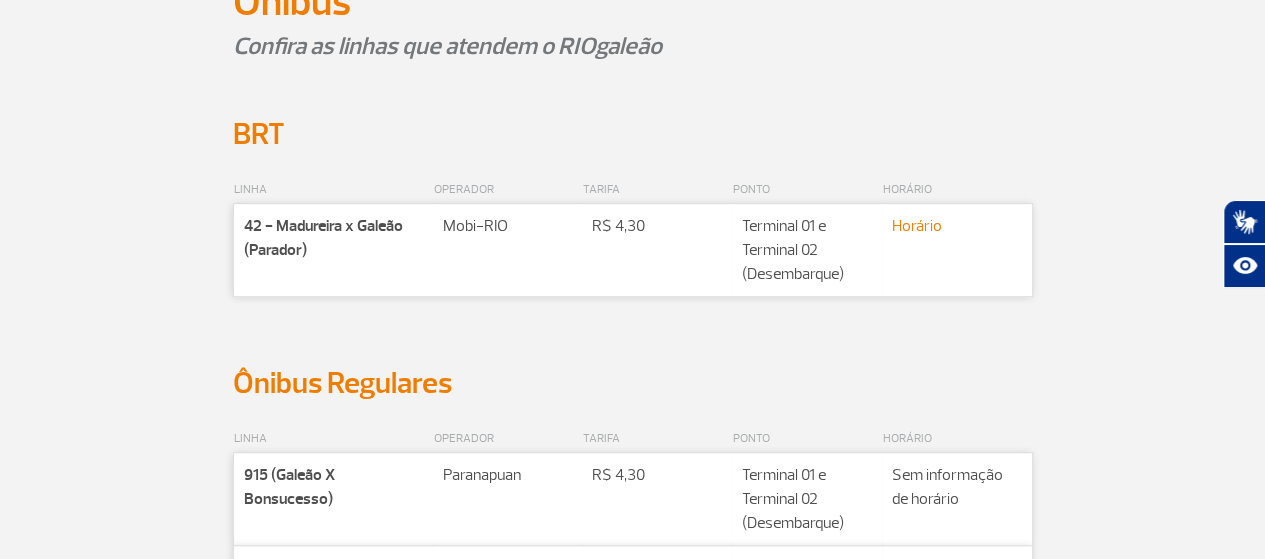 click on "Horário" at bounding box center [917, 226] 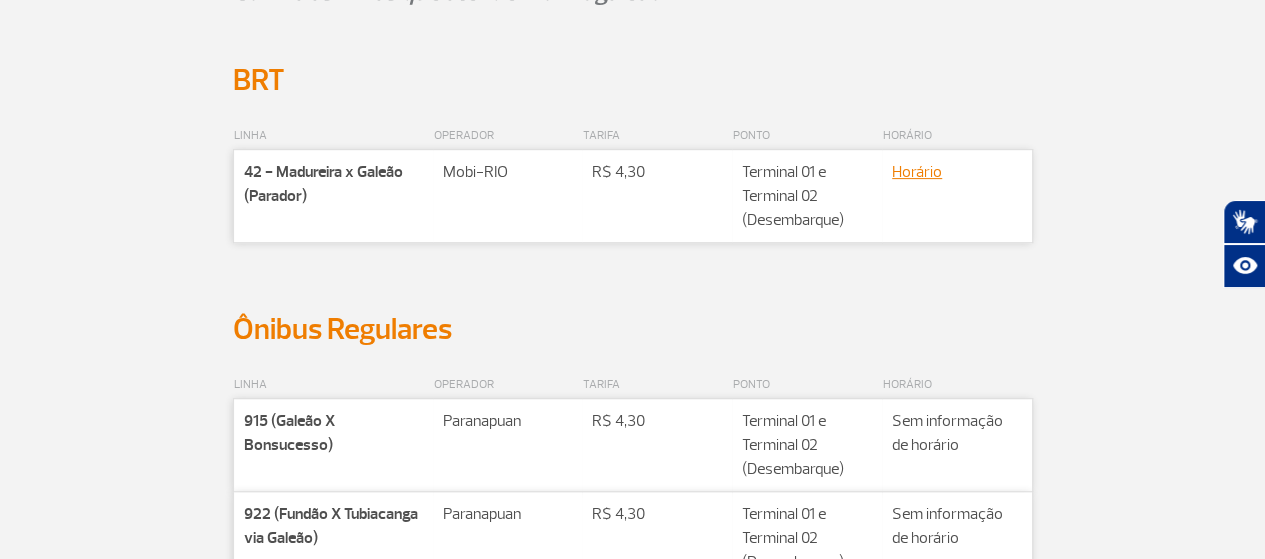 scroll, scrollTop: 0, scrollLeft: 0, axis: both 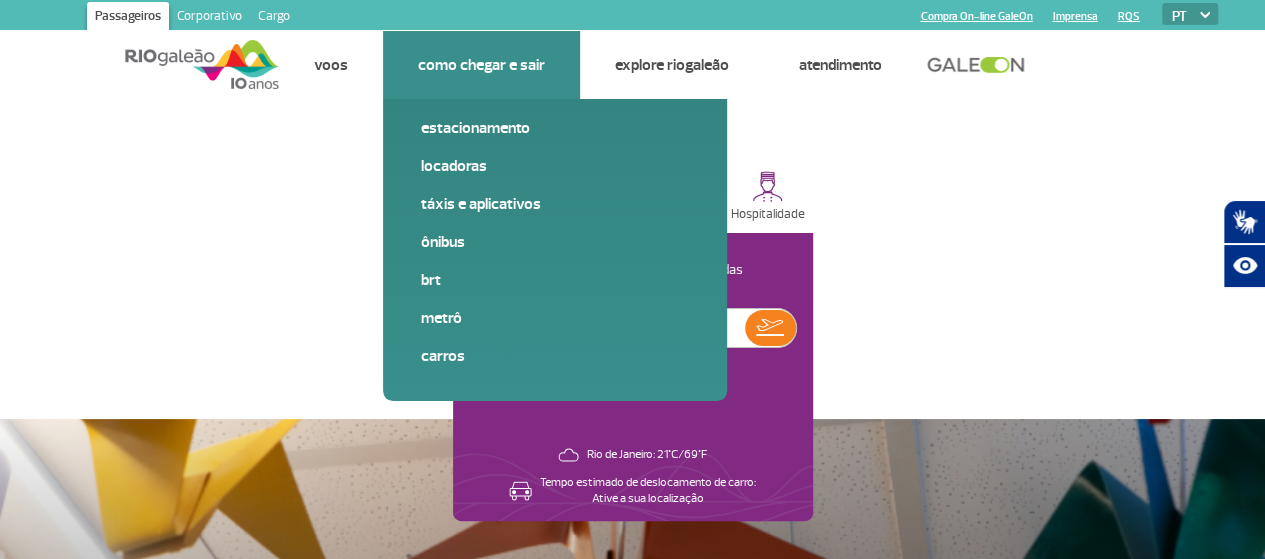 click on "Como chegar e sair" at bounding box center [481, 65] 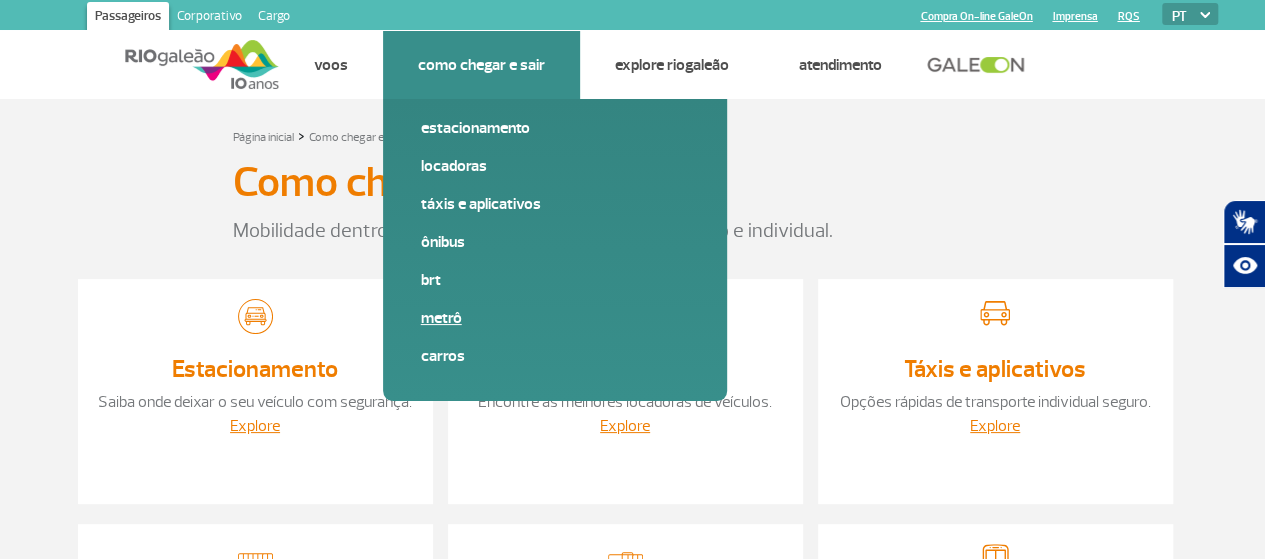 click on "Metrô" at bounding box center (555, 318) 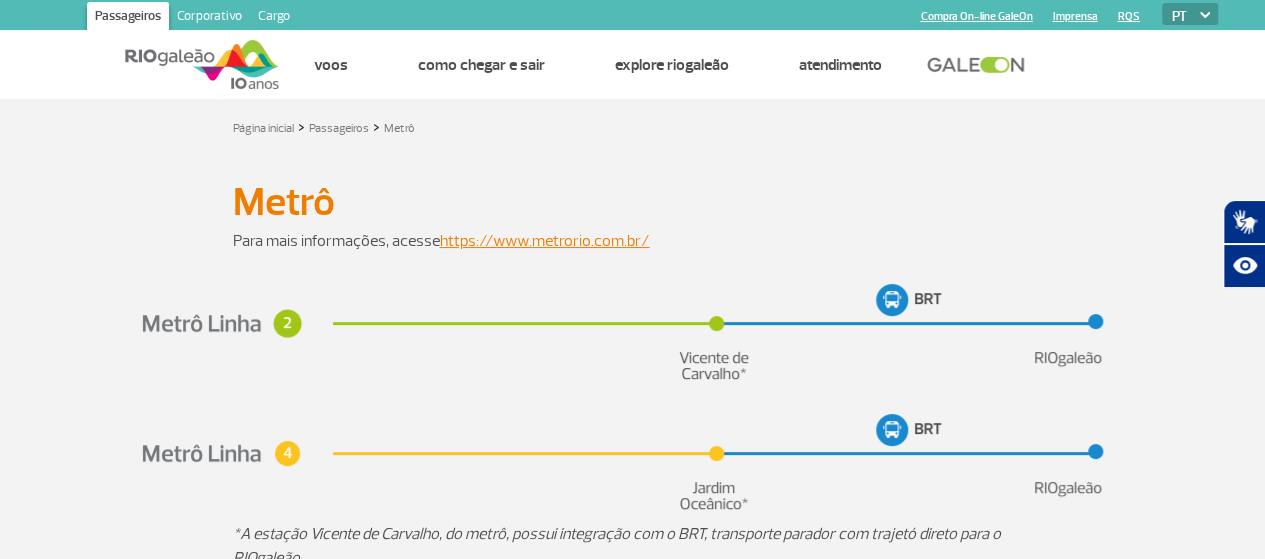 click on "*A estação Vicente de Carvalho, do metrô, possui integração com o BRT, transporte parador com trajeto direto para o RIOgaleão.
** A estação Jardim Oceânico, do metrô, também possui integração com o BRT. Porém, a partir do Jardim Oceânico, é necessário utilizar a linha "'2 - Jardim Oceânico x Alvorada', descer no Terminal Alvorada e, de lá, utilizar o outro BRT que leva ao RIOgaleão: '38 - Alvorada x Galeão Tom Jobim - PARADOR'." at bounding box center [633, 582] 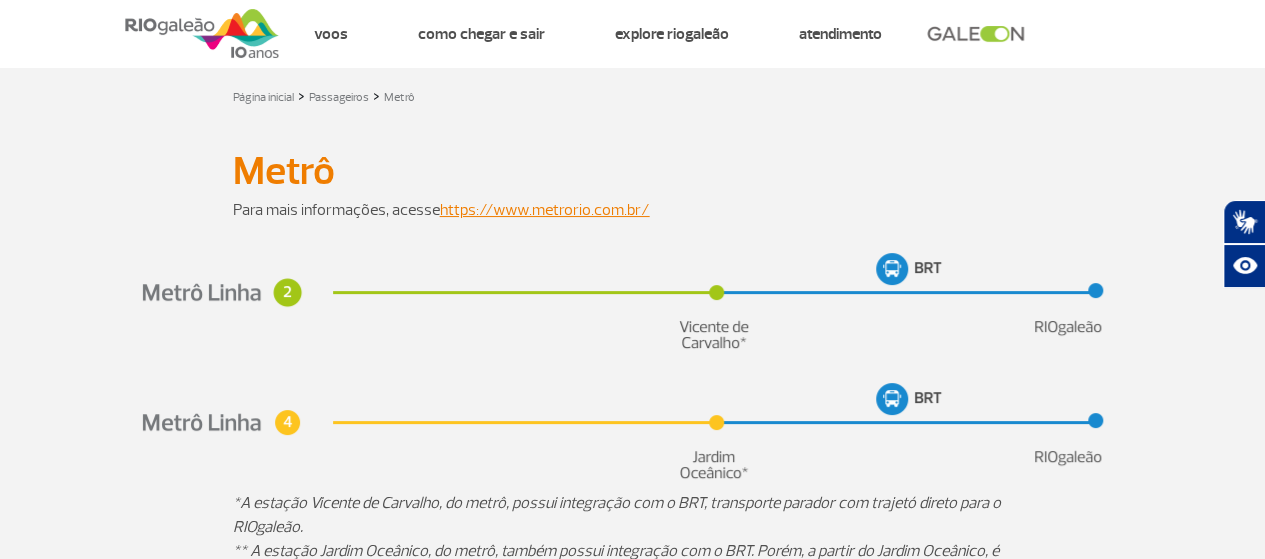 scroll, scrollTop: 0, scrollLeft: 0, axis: both 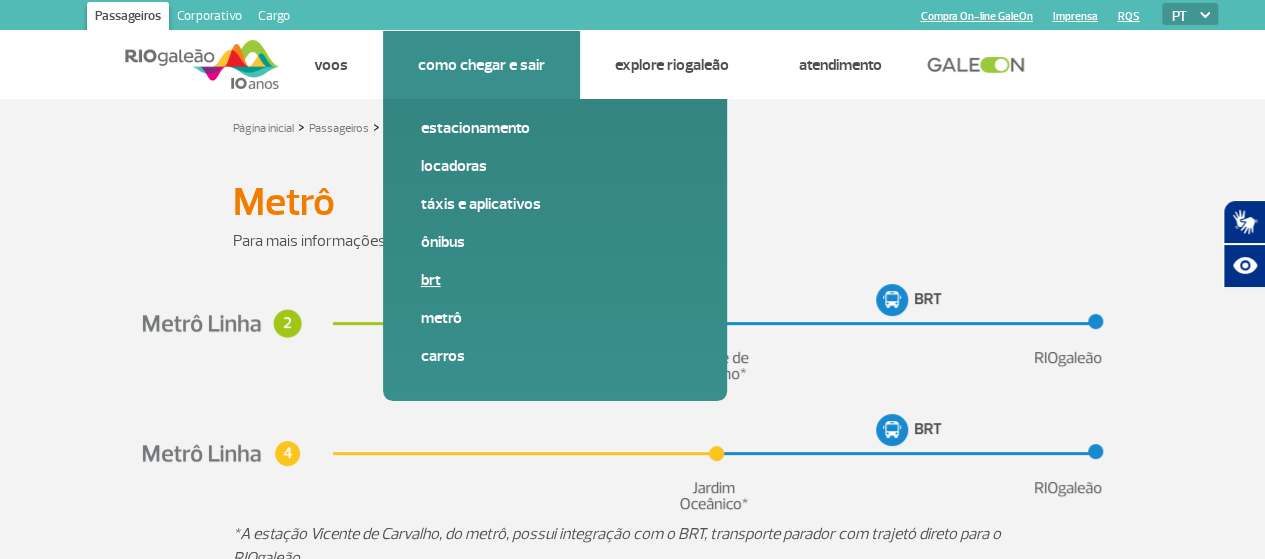 click on "BRT" at bounding box center [555, 280] 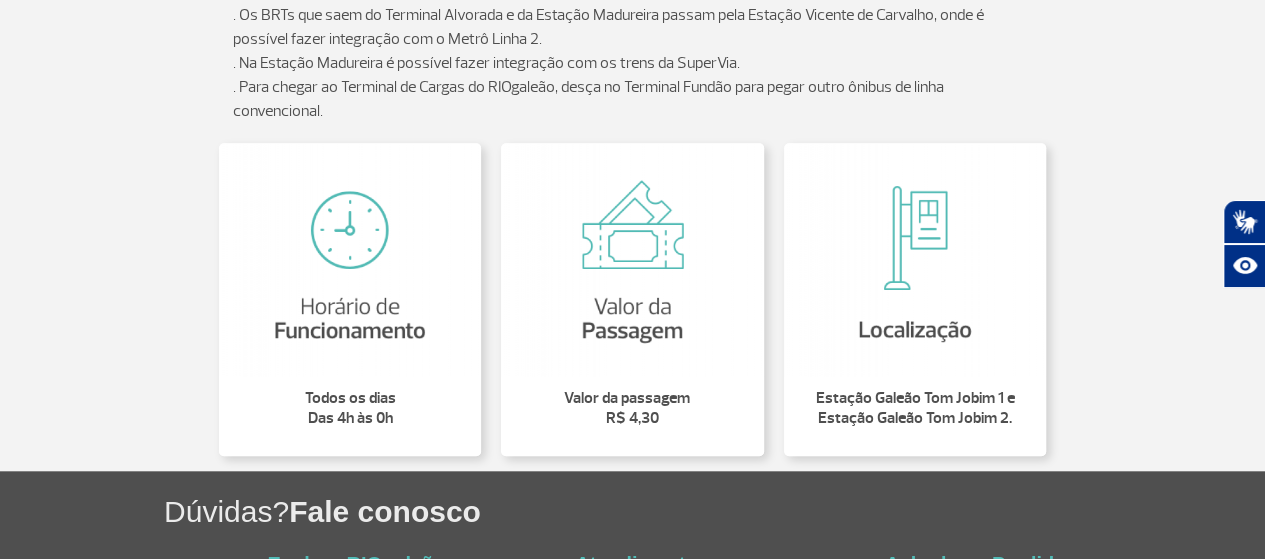 scroll, scrollTop: 100, scrollLeft: 0, axis: vertical 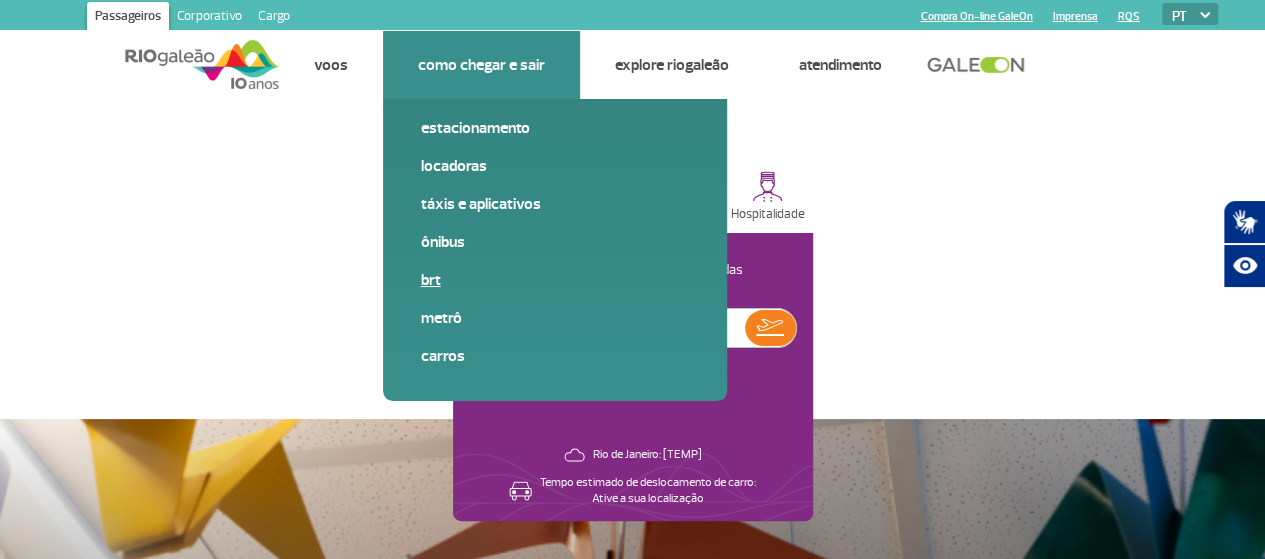 click on "BRT" at bounding box center (555, 280) 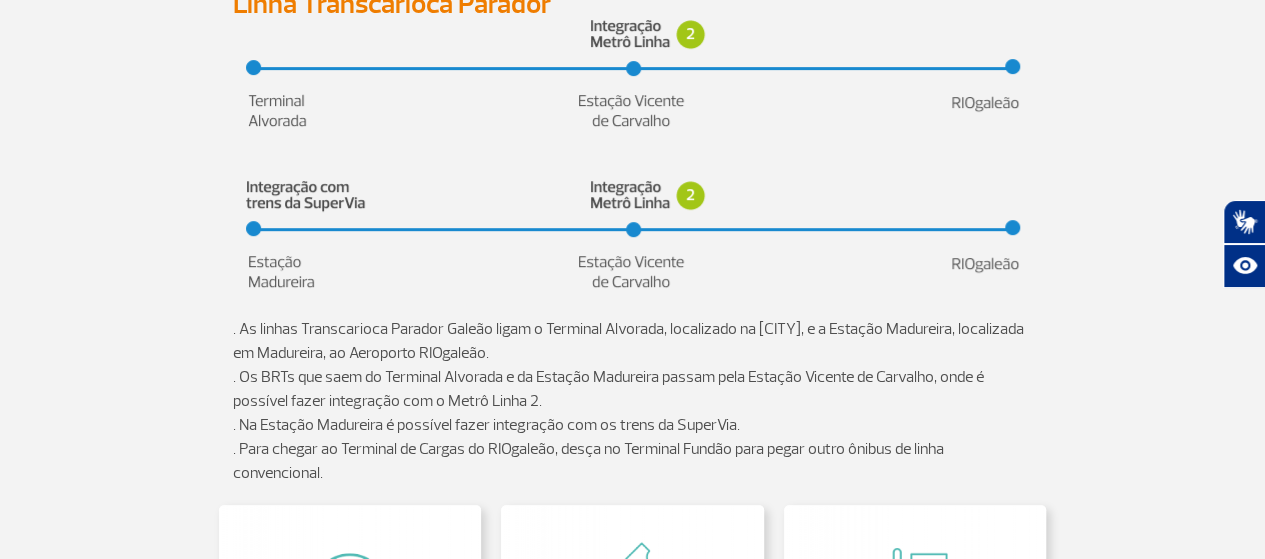 scroll, scrollTop: 0, scrollLeft: 0, axis: both 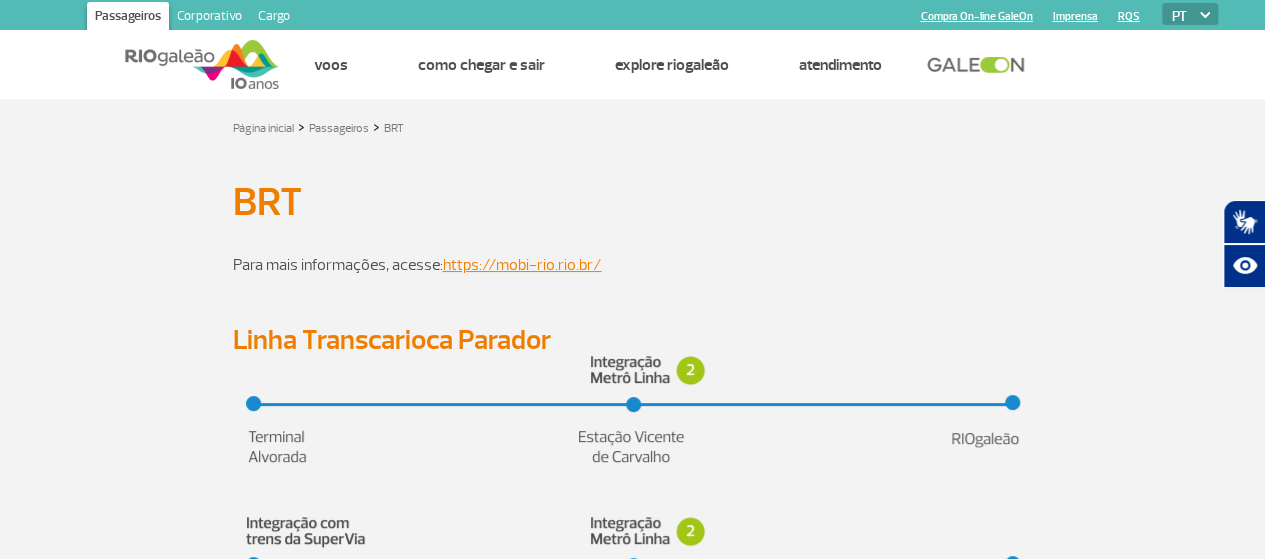 click at bounding box center [202, 64] 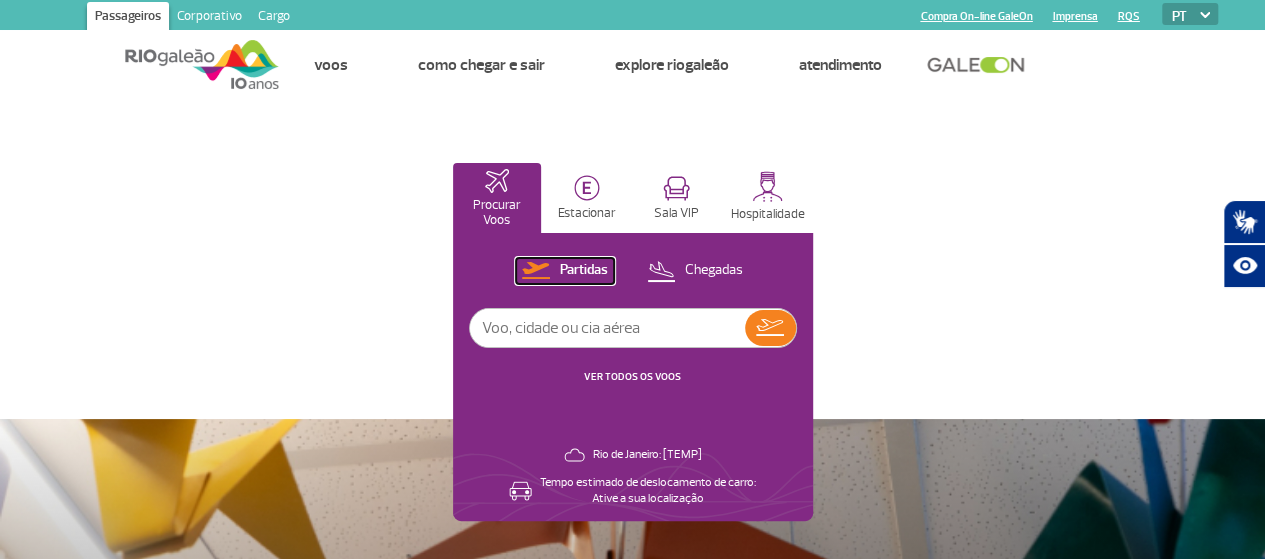 click on "Partidas" at bounding box center [584, 270] 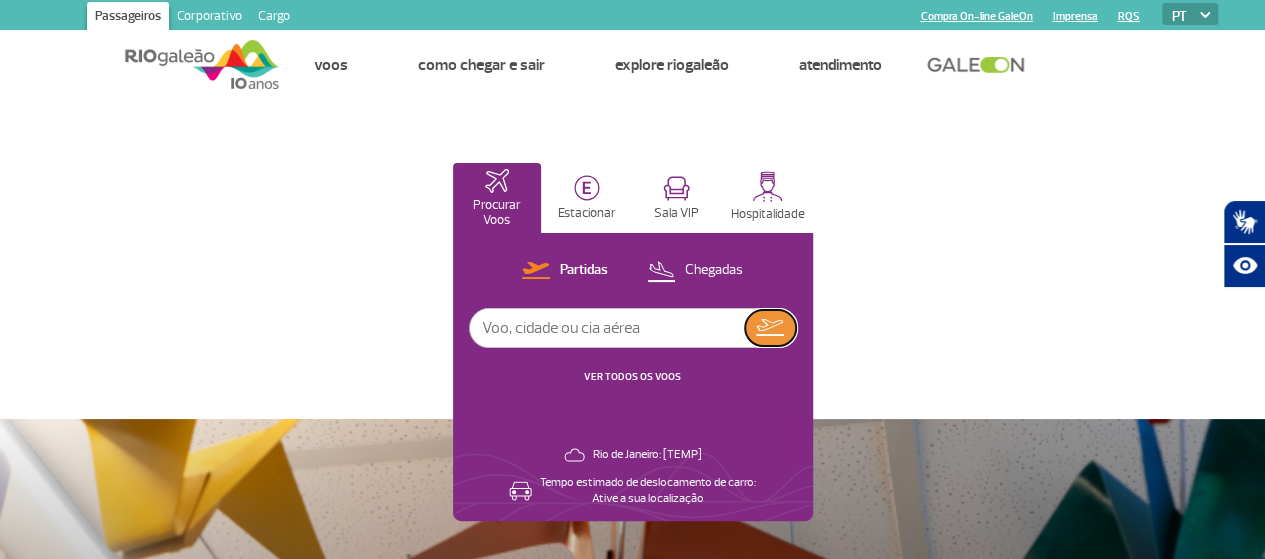 click at bounding box center [770, 327] 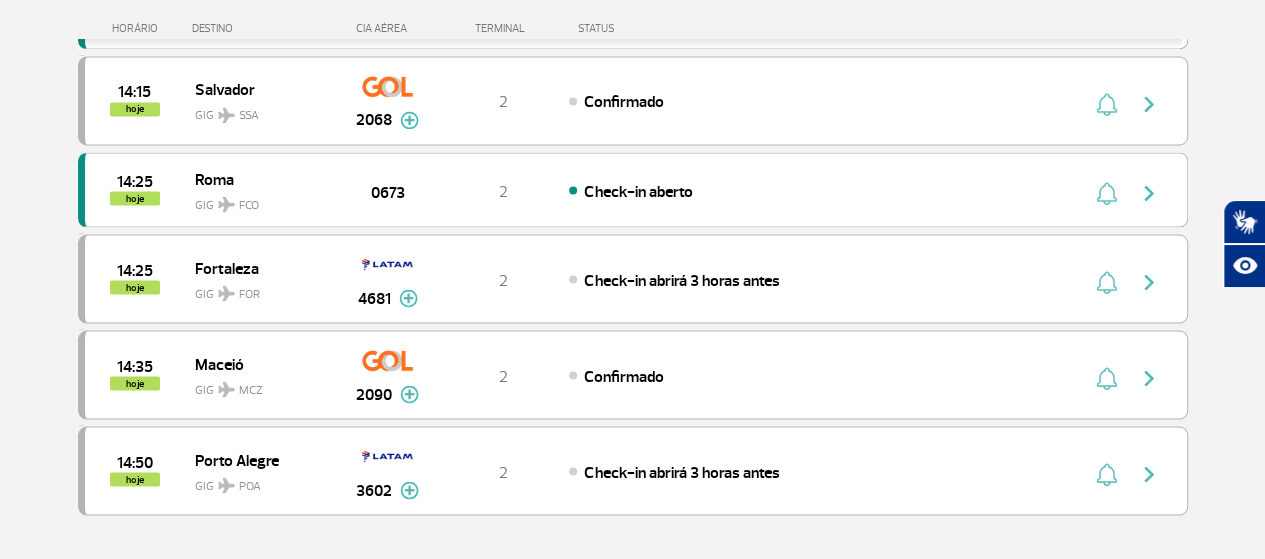 scroll, scrollTop: 1810, scrollLeft: 0, axis: vertical 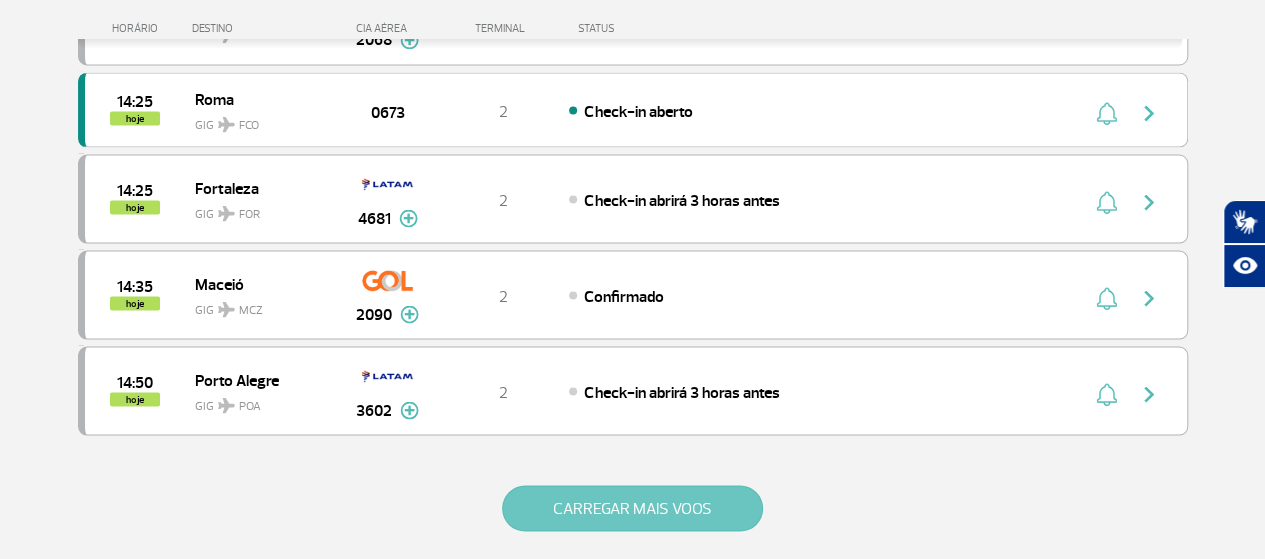 click on "CARREGAR MAIS VOOS" at bounding box center (632, 508) 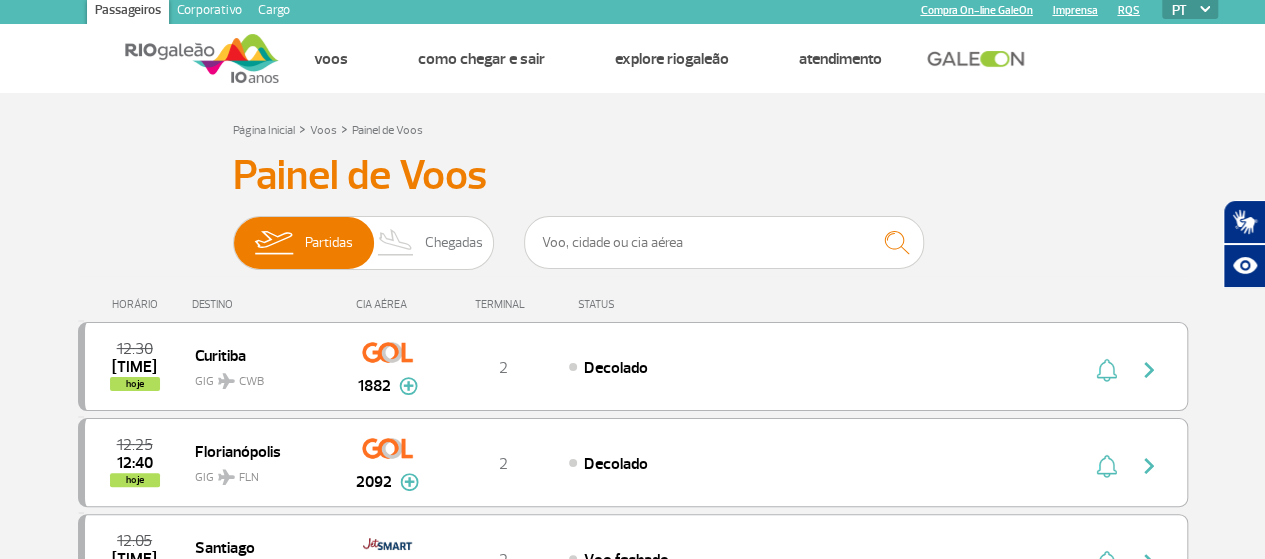 scroll, scrollTop: 0, scrollLeft: 0, axis: both 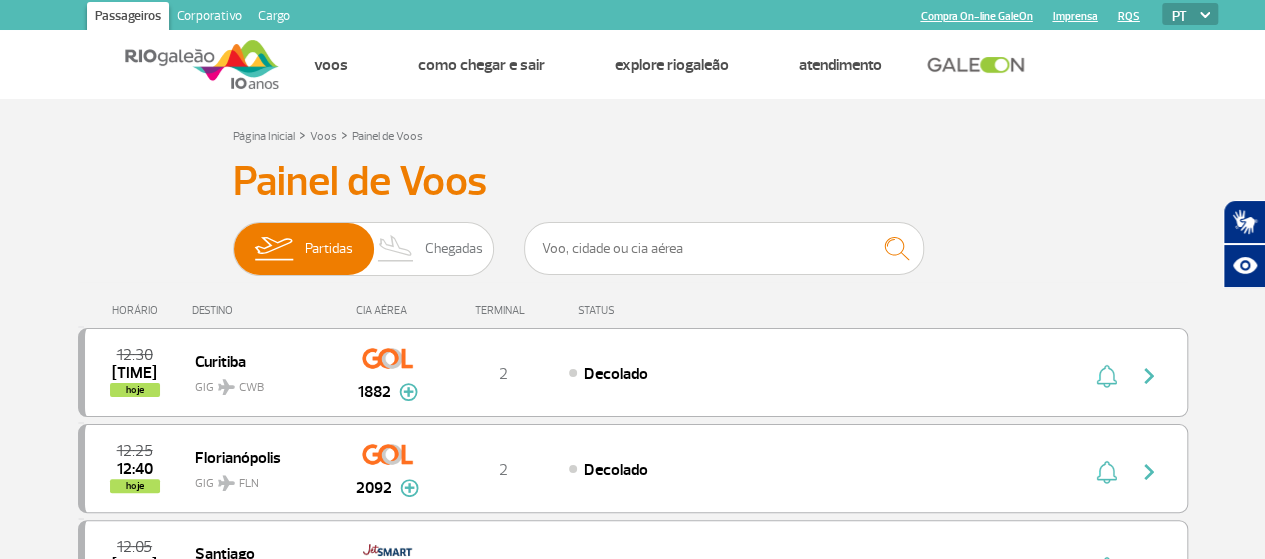 click on "HORÁRIO   DESTINO   CIA AÉREA   TERMINAL   STATUS" at bounding box center [633, 301] 